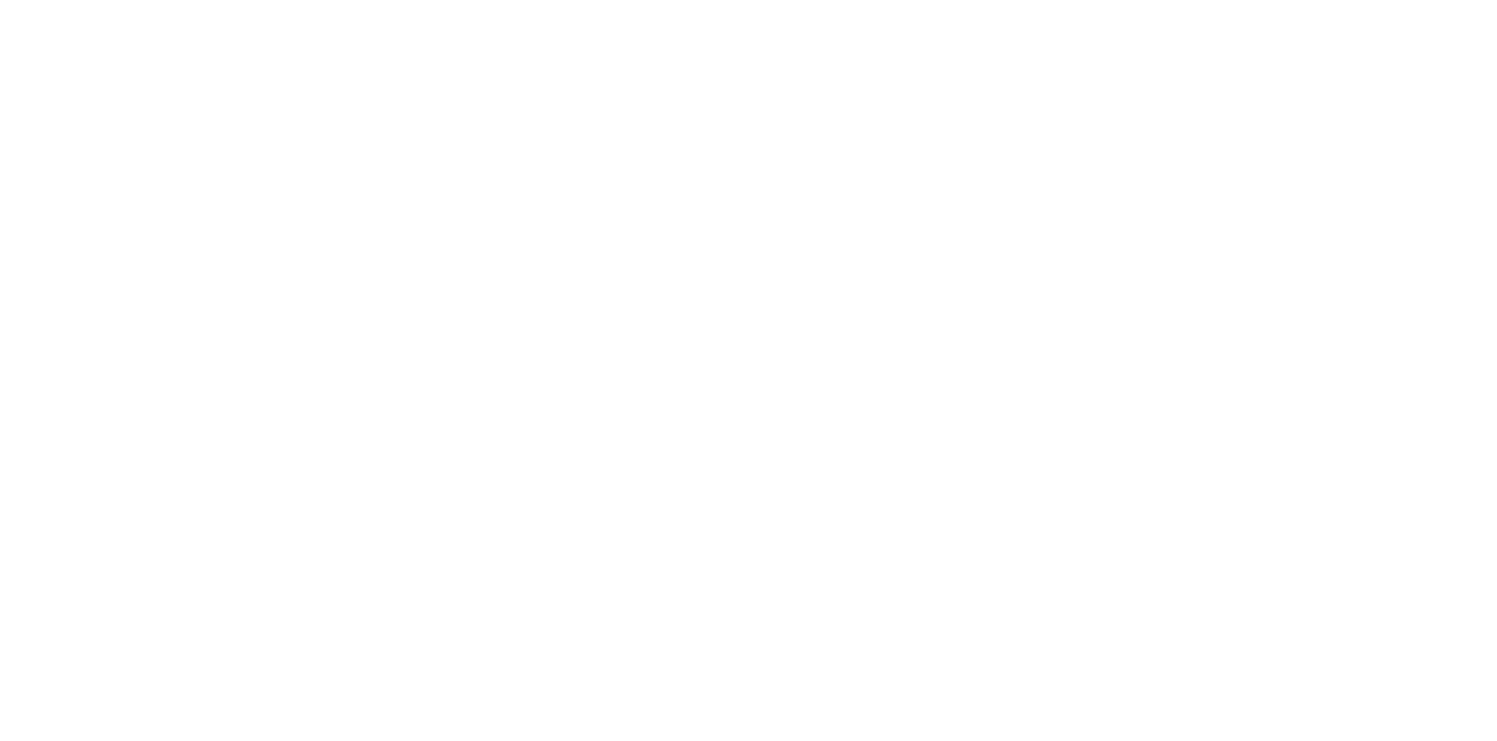 scroll, scrollTop: 0, scrollLeft: 0, axis: both 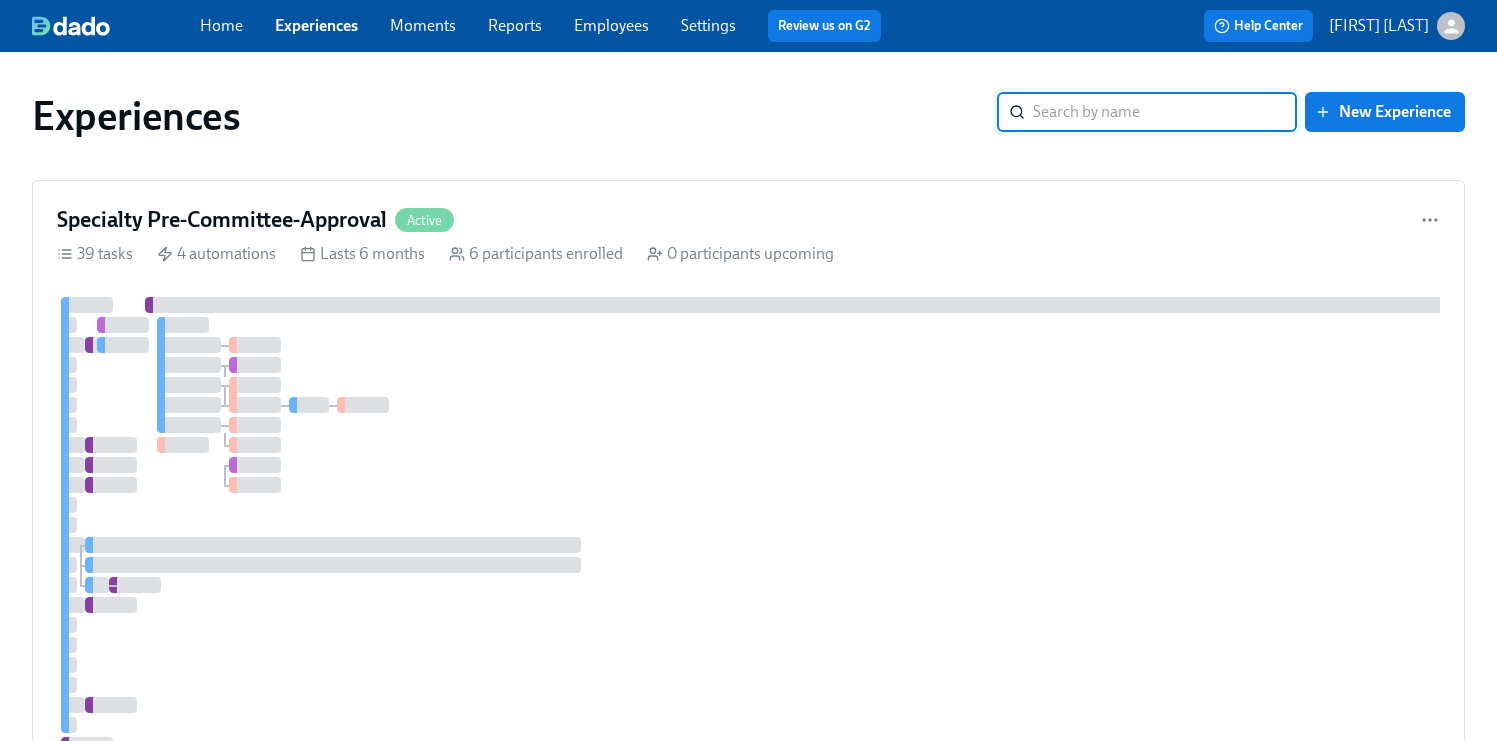 click on "Employees" at bounding box center [611, 25] 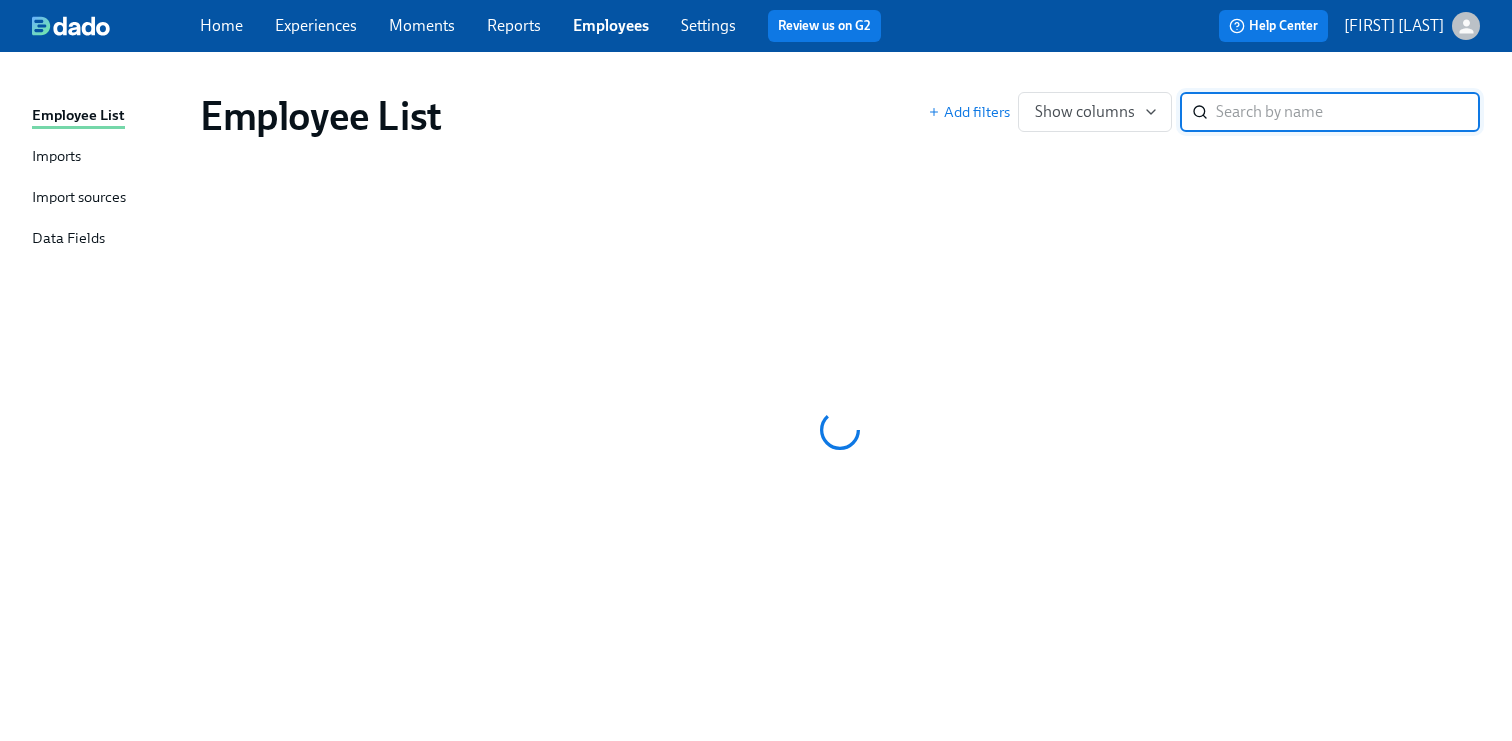 click at bounding box center (1348, 112) 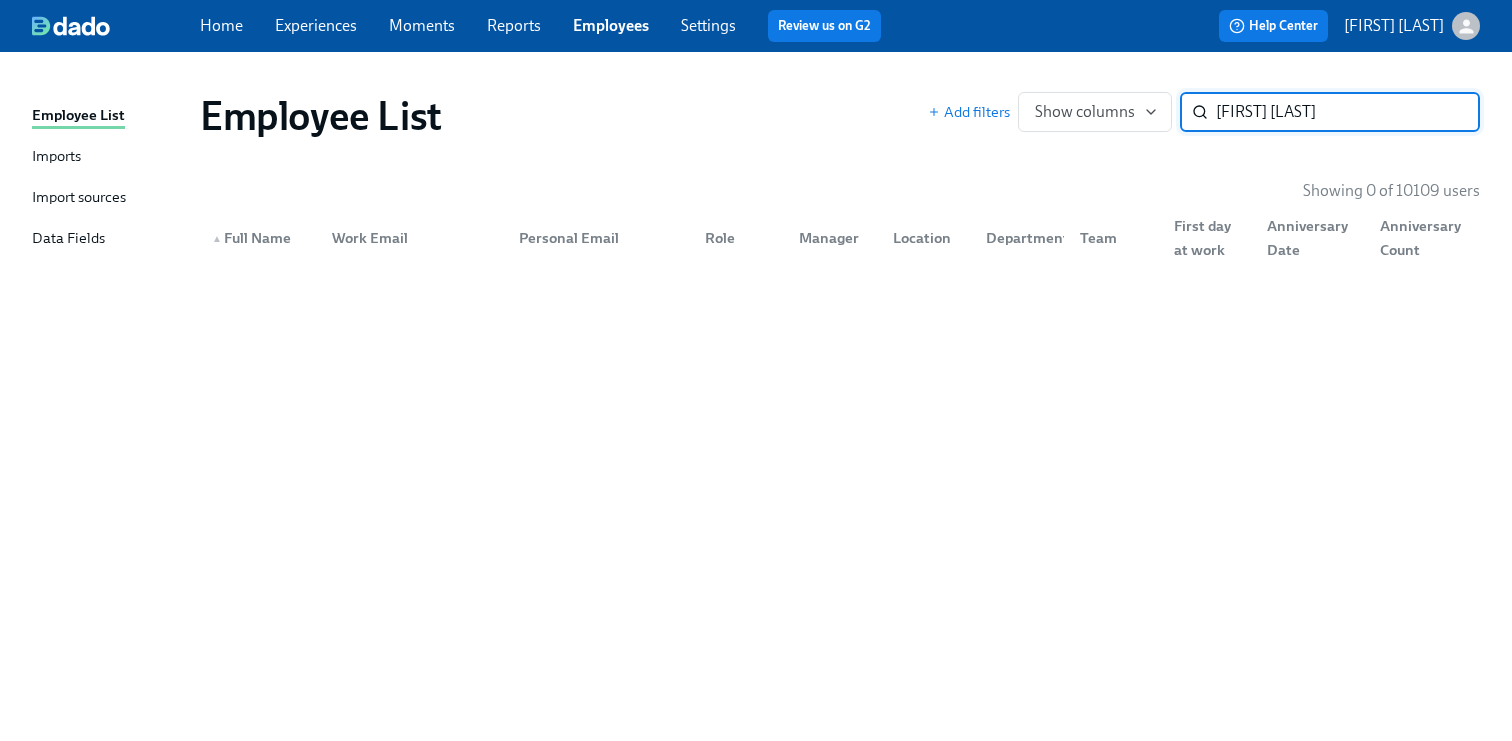 type on "[FIRST] [LAST]" 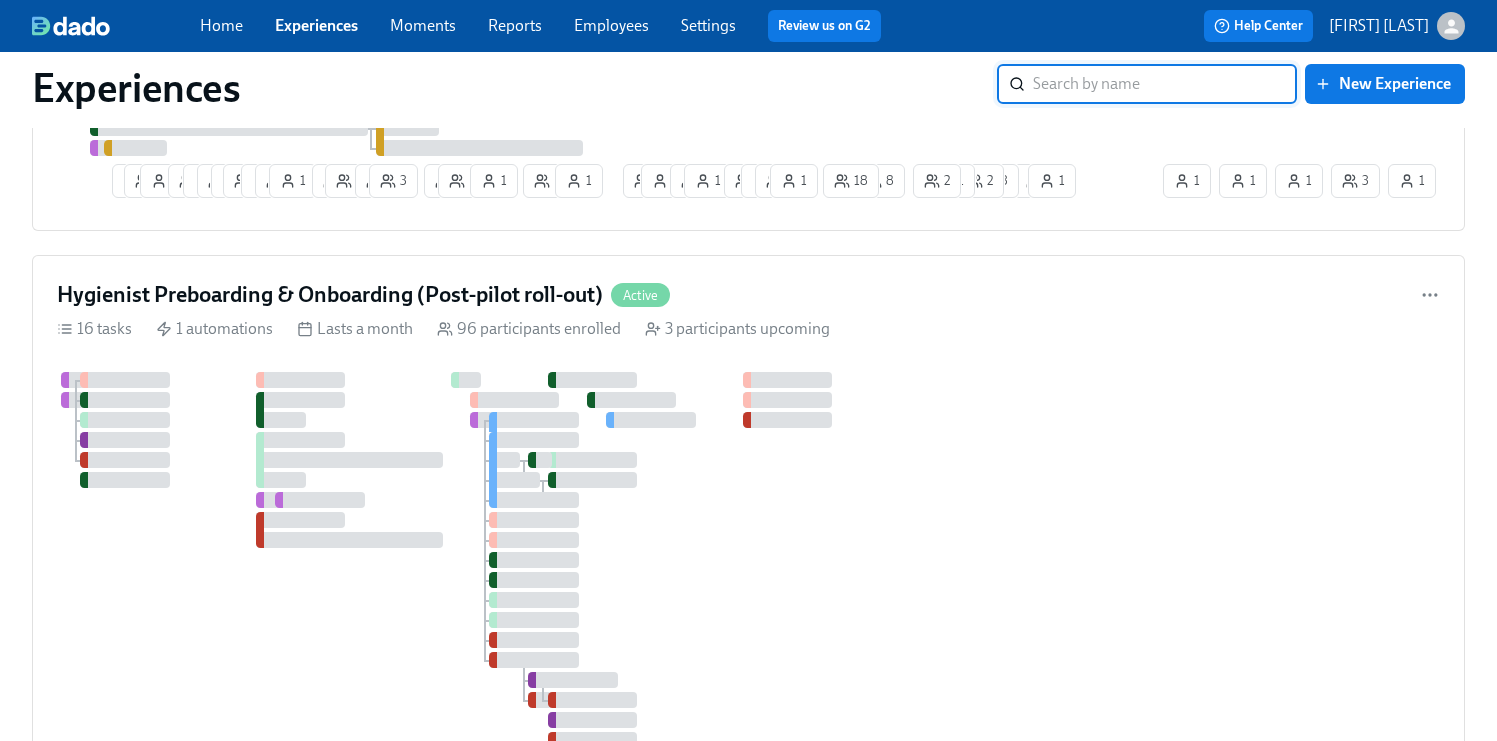 scroll, scrollTop: 4326, scrollLeft: 0, axis: vertical 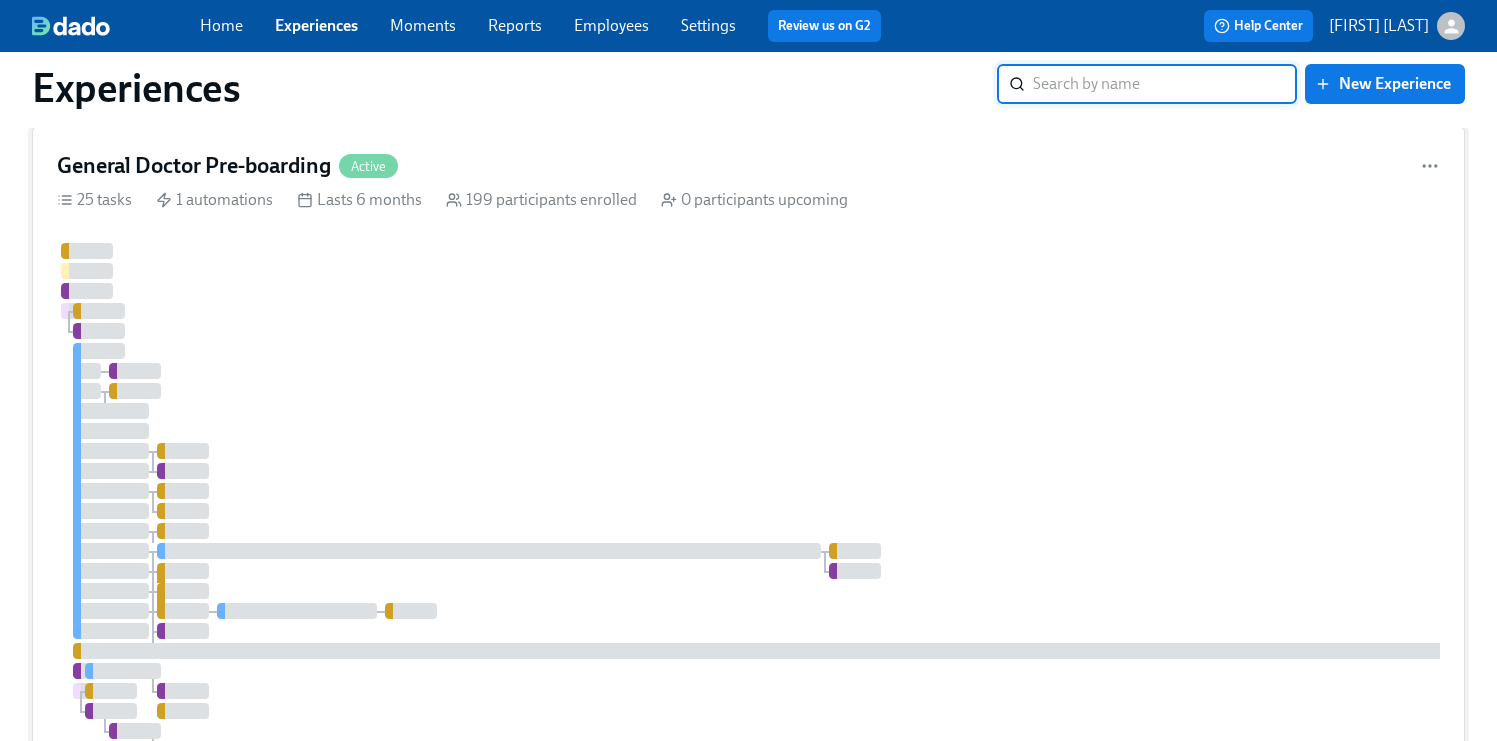 click at bounding box center [1191, 541] 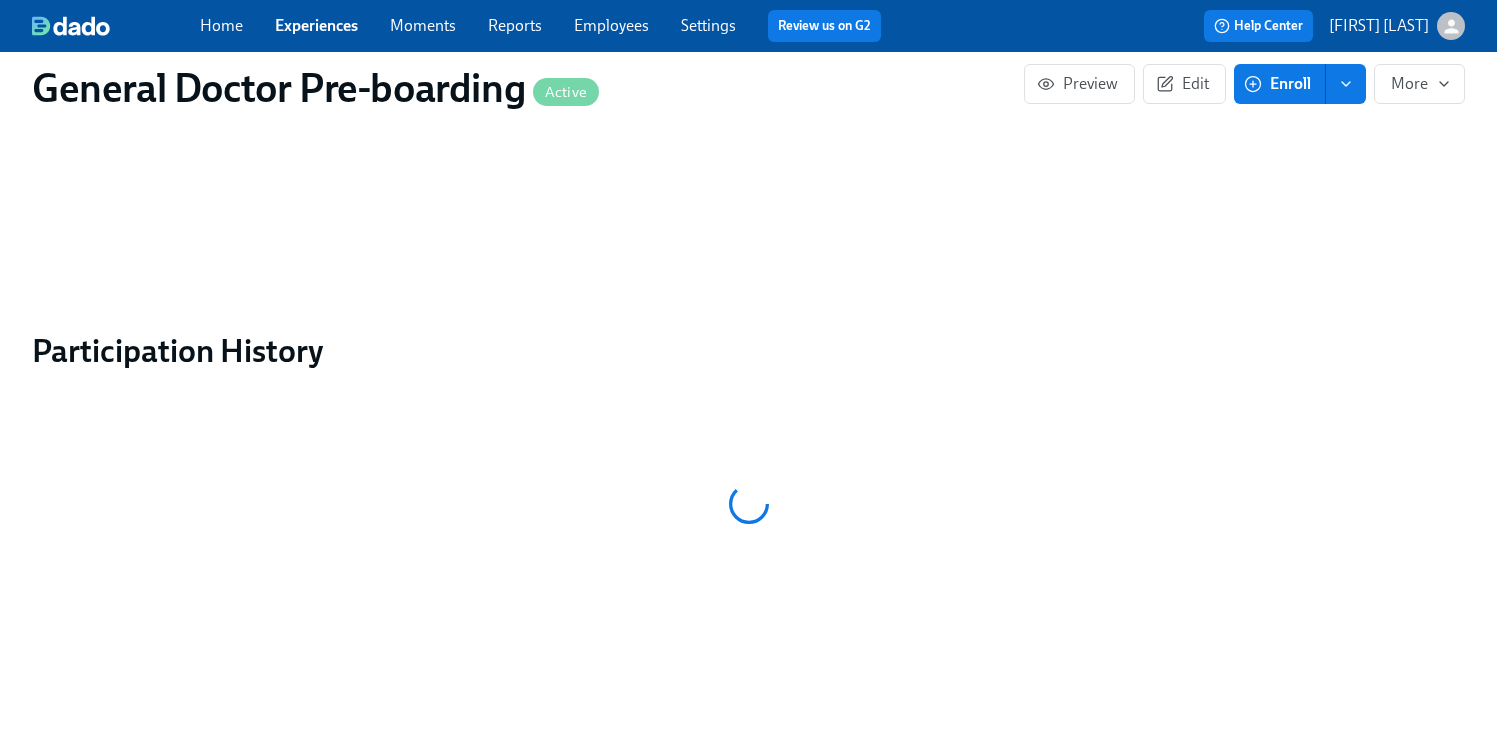 click on "Employees" at bounding box center (611, 25) 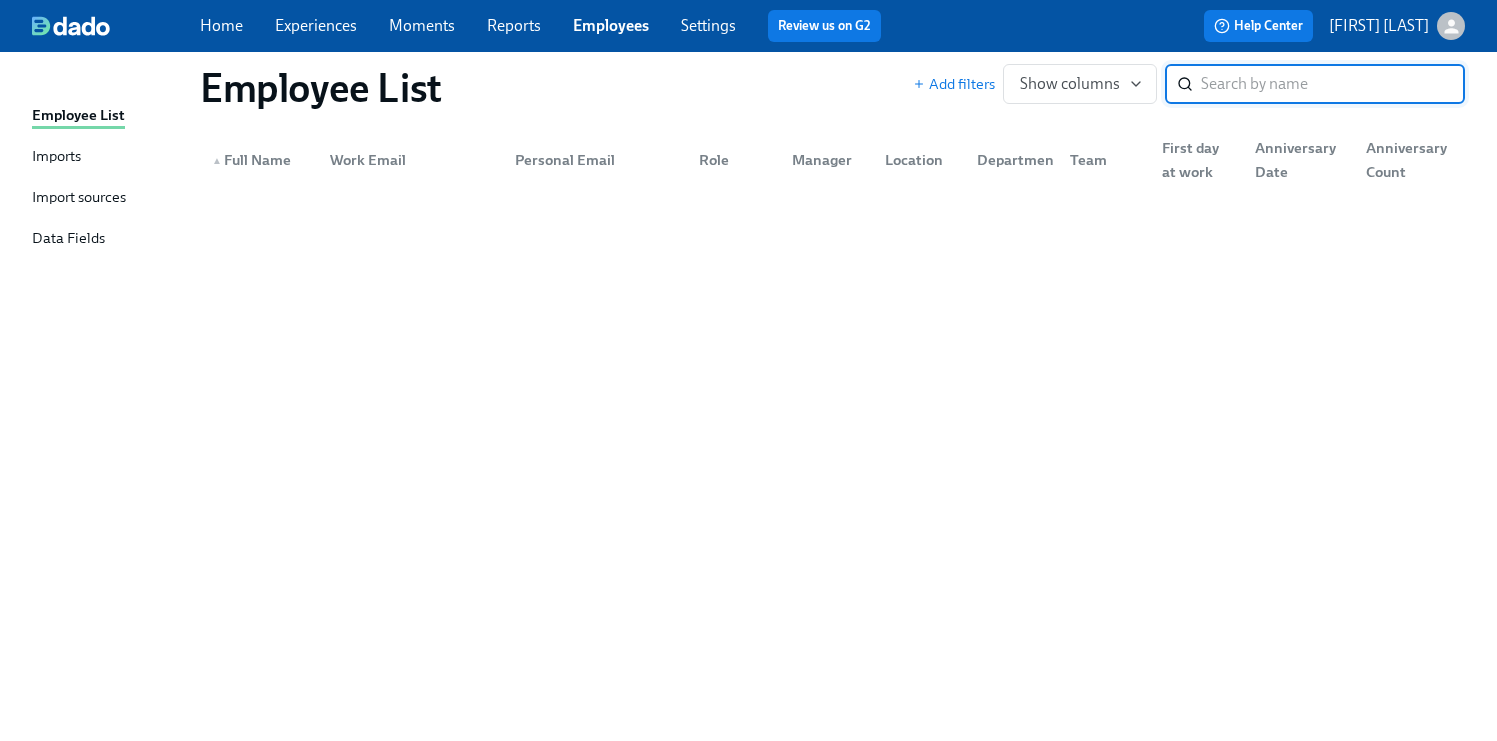 scroll, scrollTop: 0, scrollLeft: 0, axis: both 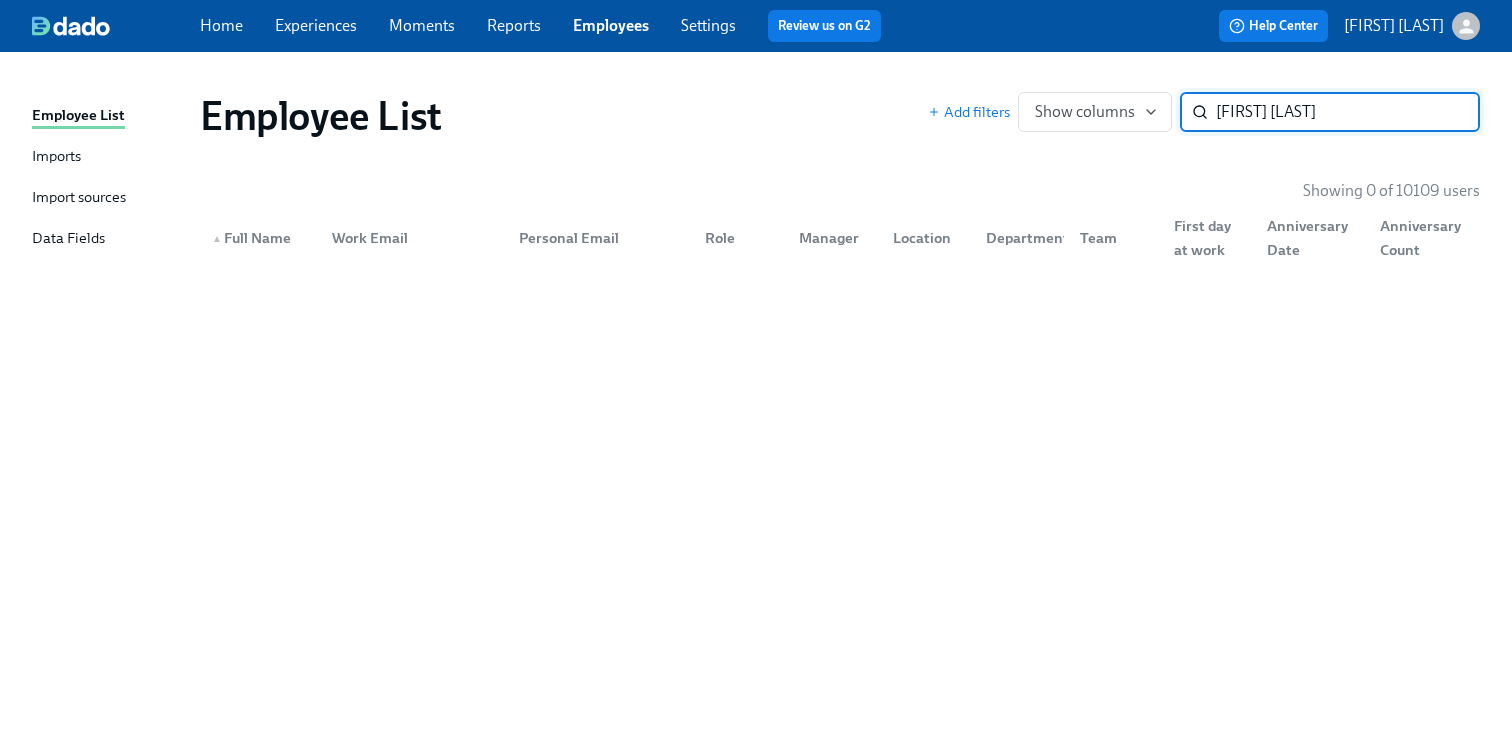 type on "[FIRST] [LAST]" 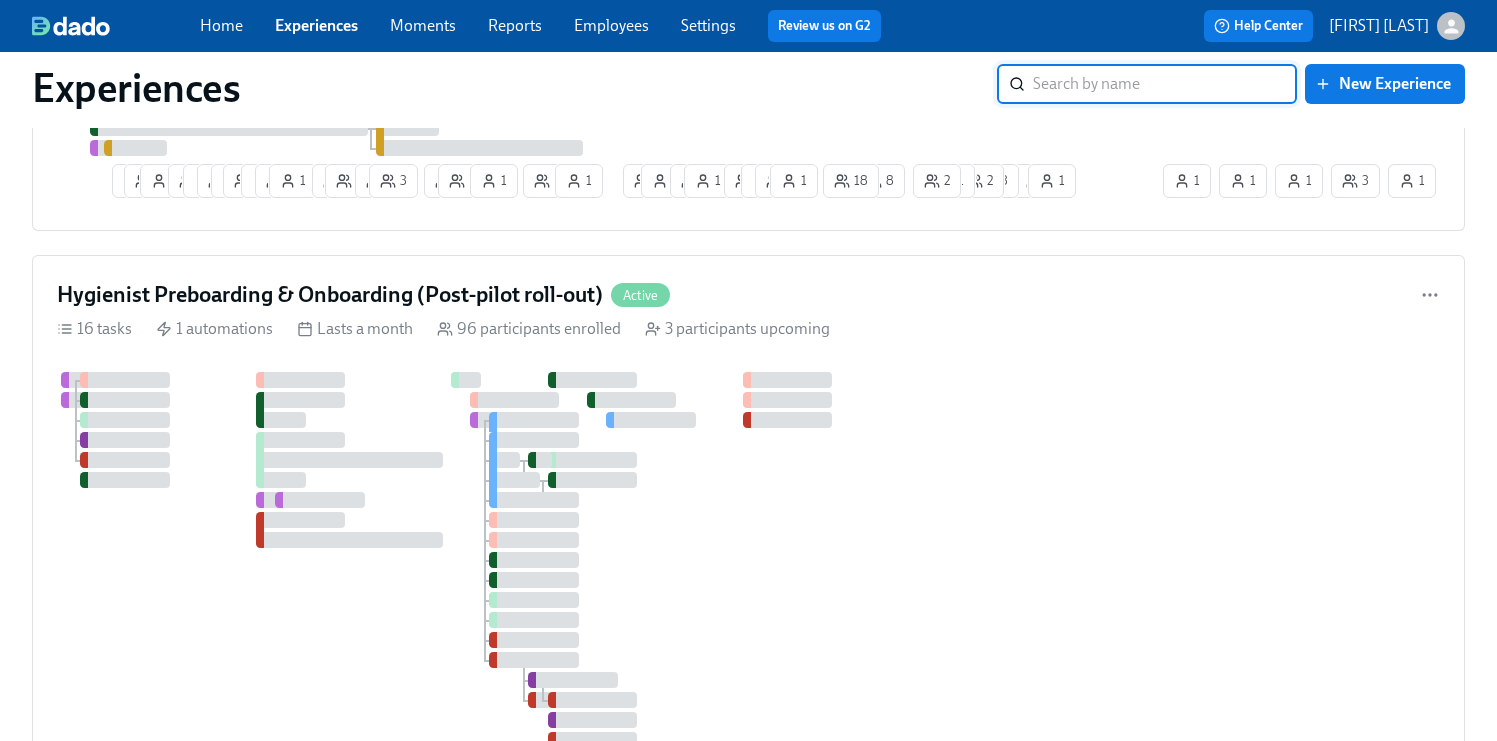 scroll, scrollTop: 4326, scrollLeft: 0, axis: vertical 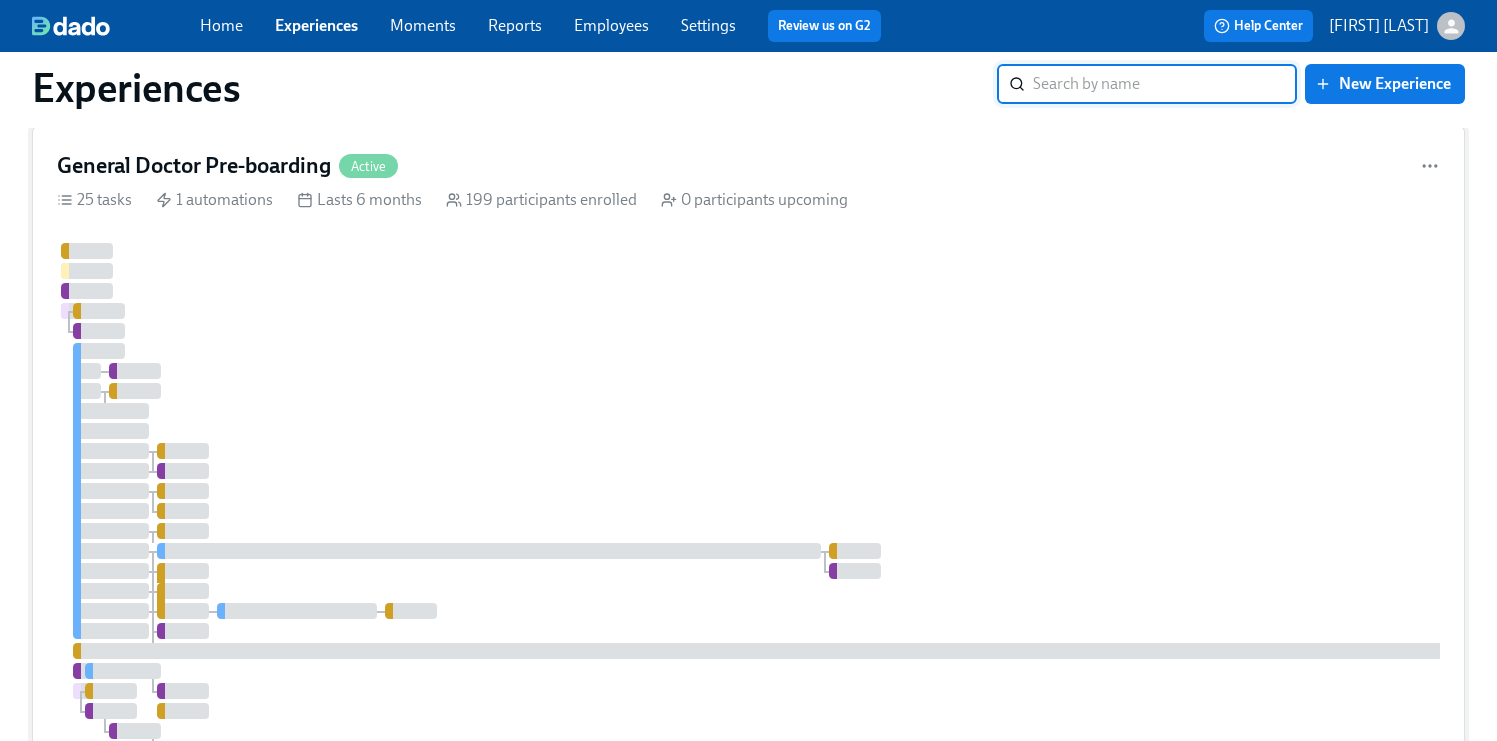 click at bounding box center (1191, 541) 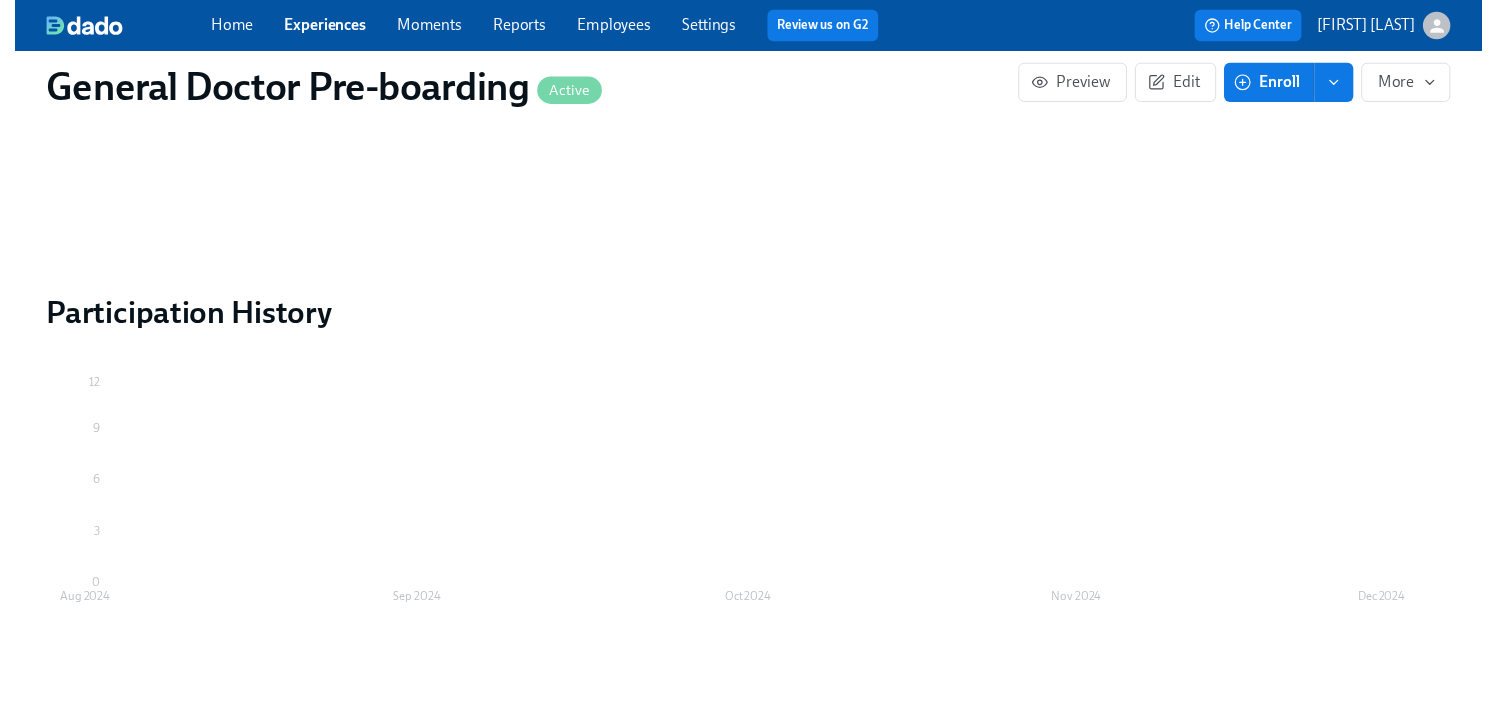 scroll, scrollTop: 0, scrollLeft: 0, axis: both 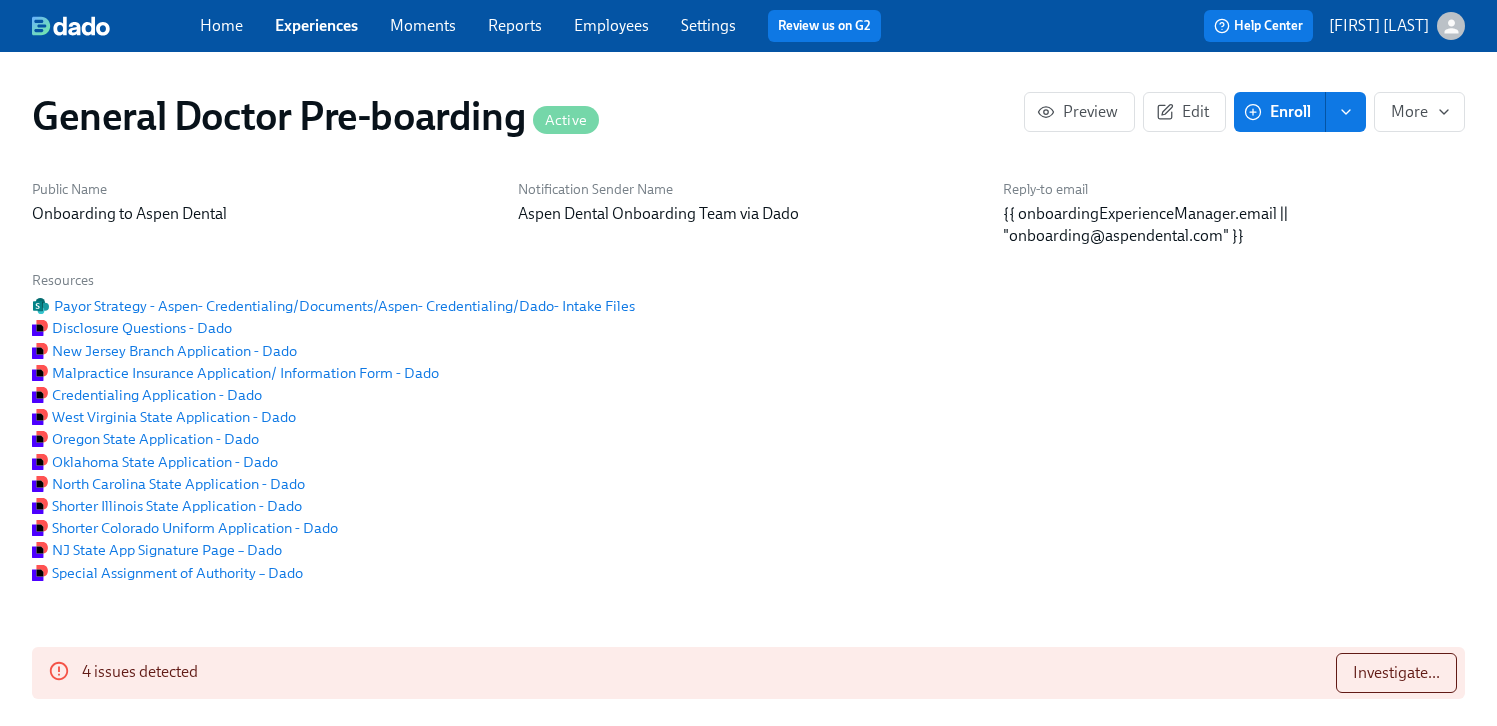 click on "Enroll" at bounding box center [1279, 112] 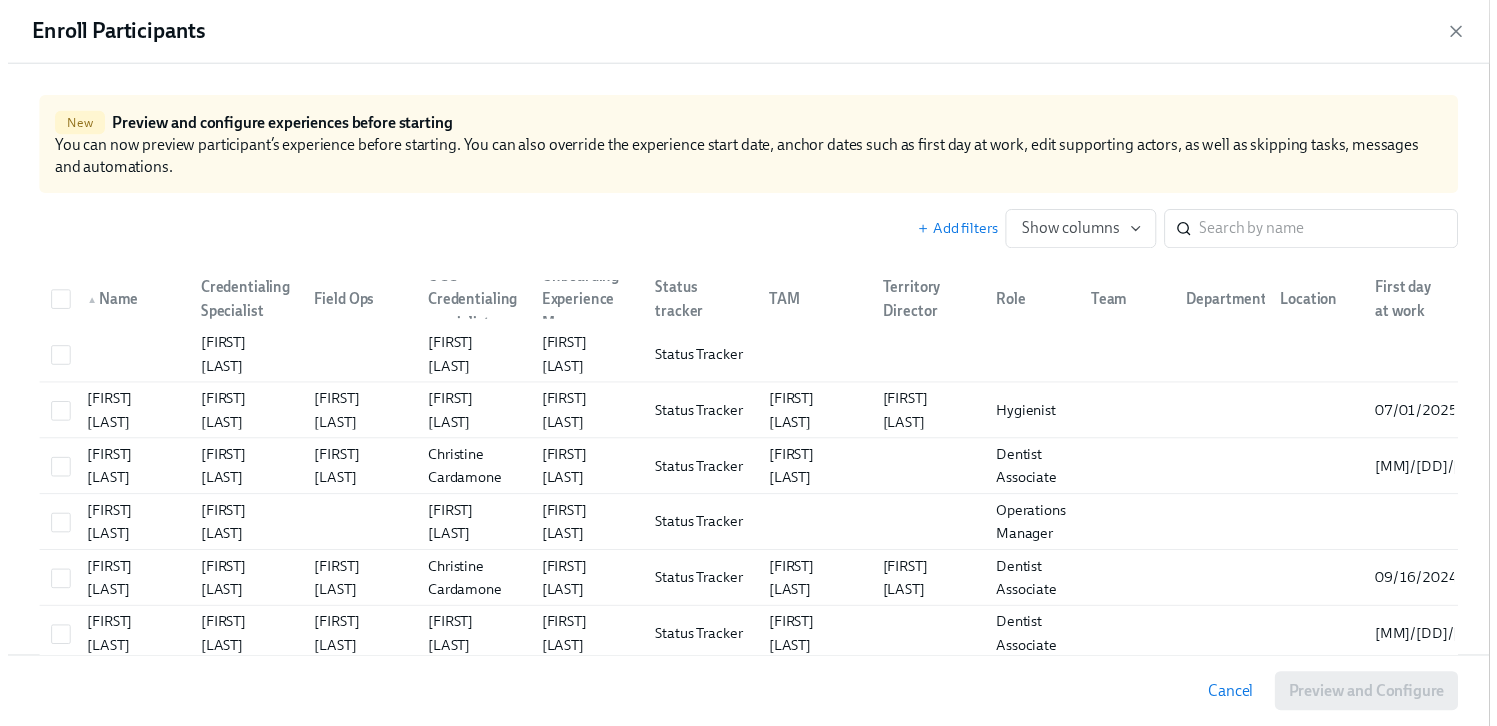 scroll, scrollTop: 0, scrollLeft: 45319, axis: horizontal 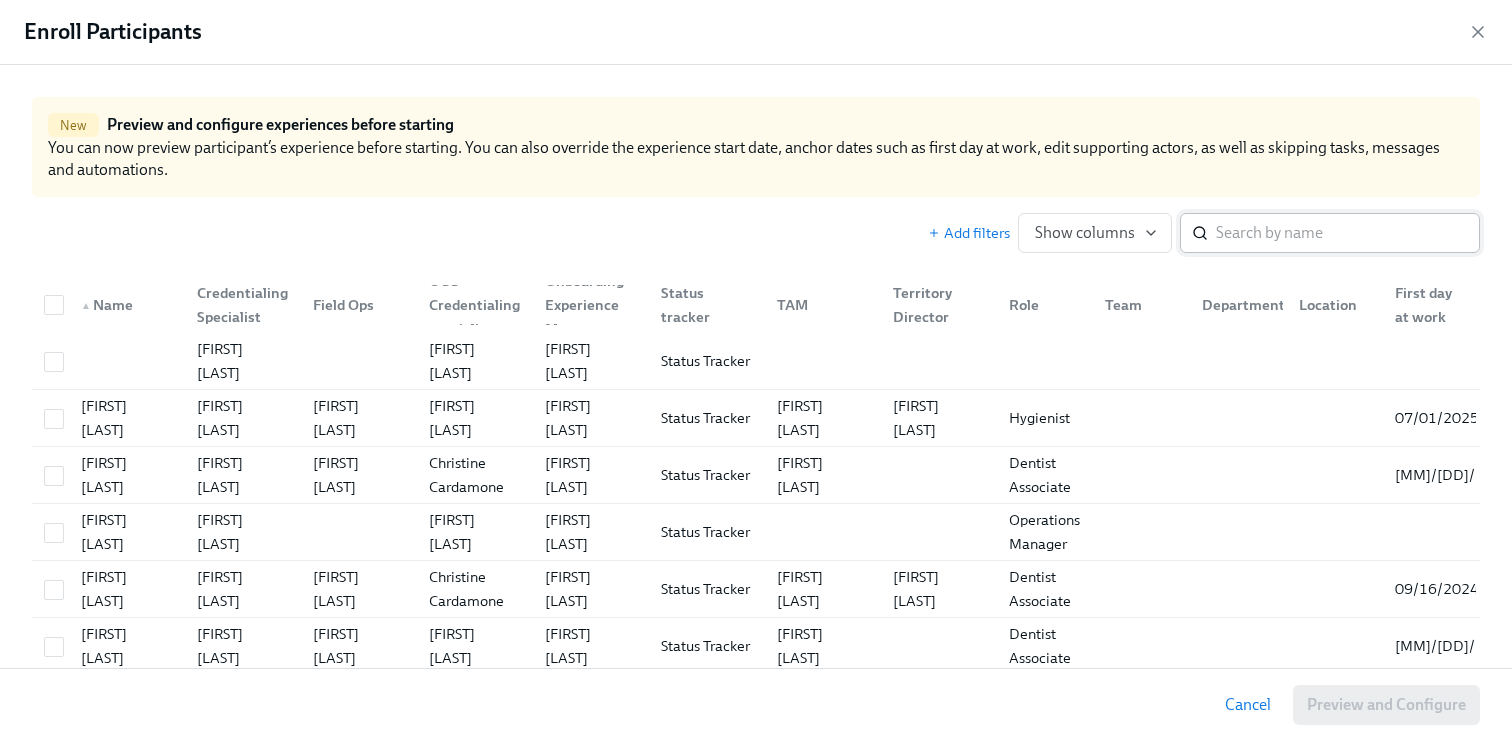 click at bounding box center (1348, 233) 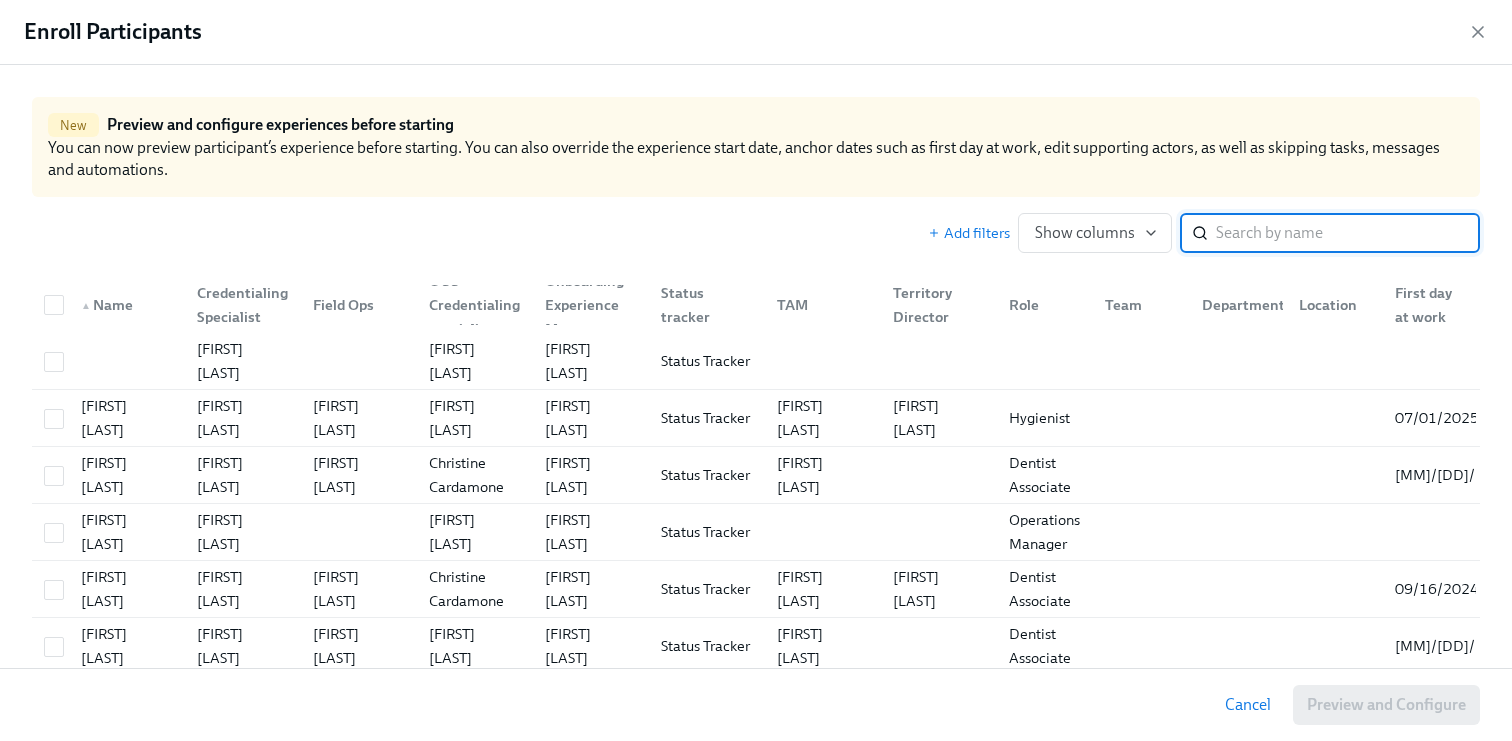 paste on "Reid Owen" 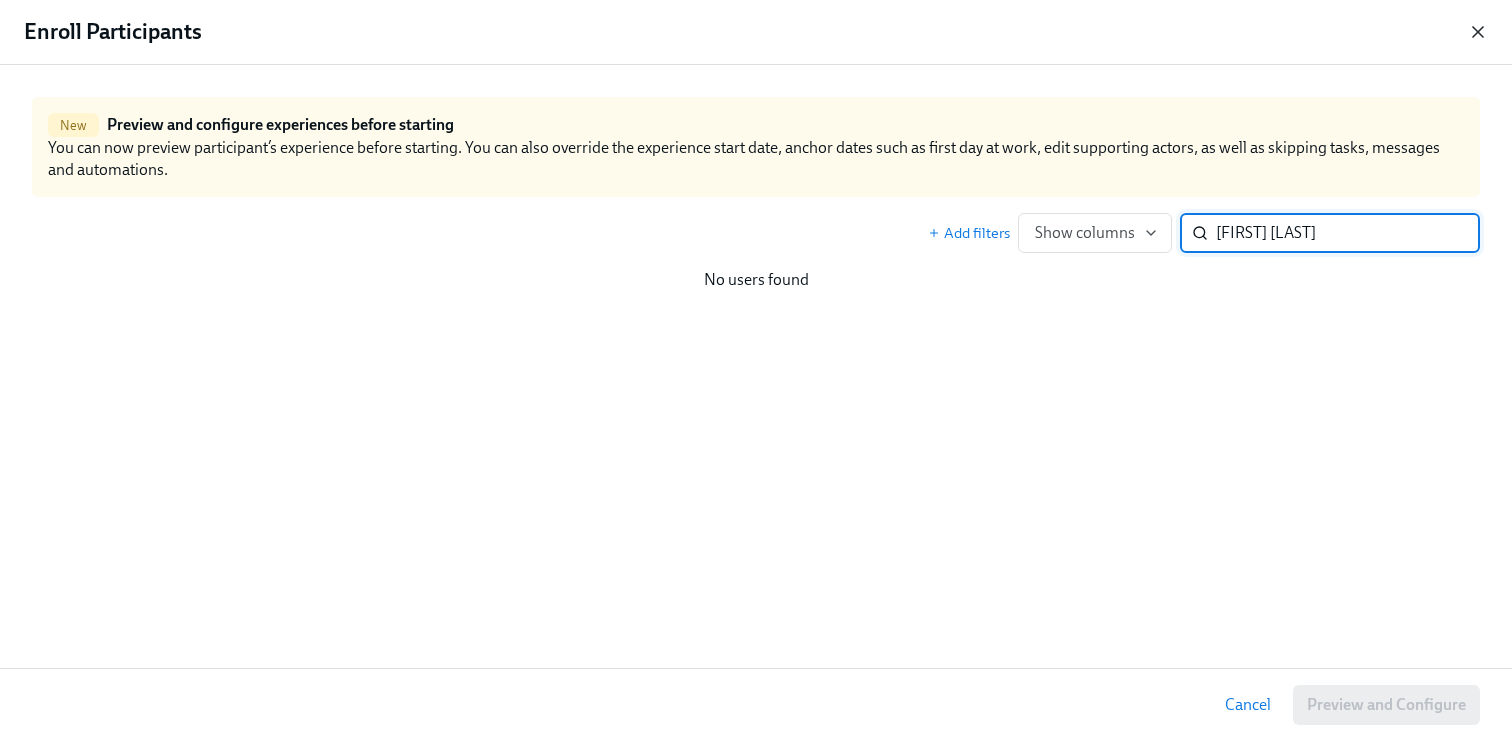 type on "Reid Owen" 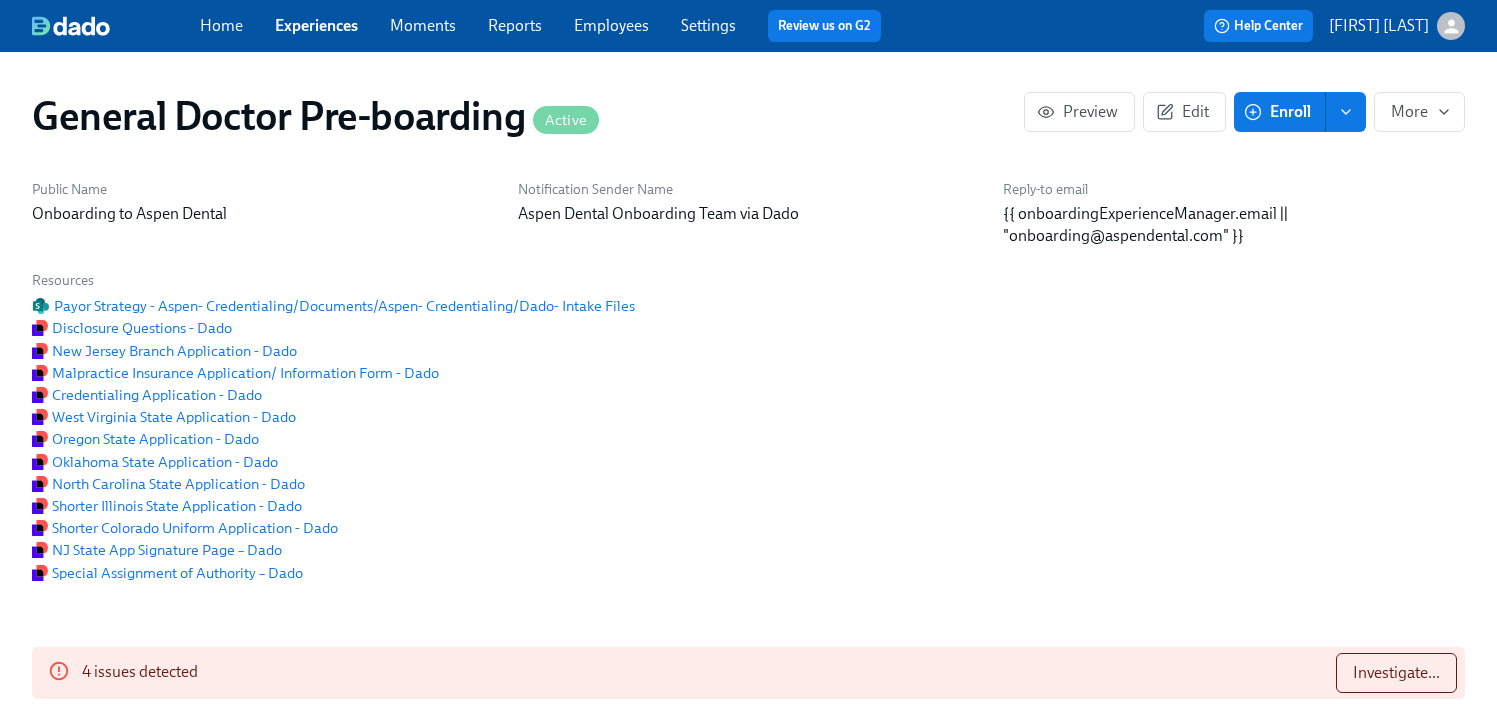 scroll, scrollTop: 0, scrollLeft: 45304, axis: horizontal 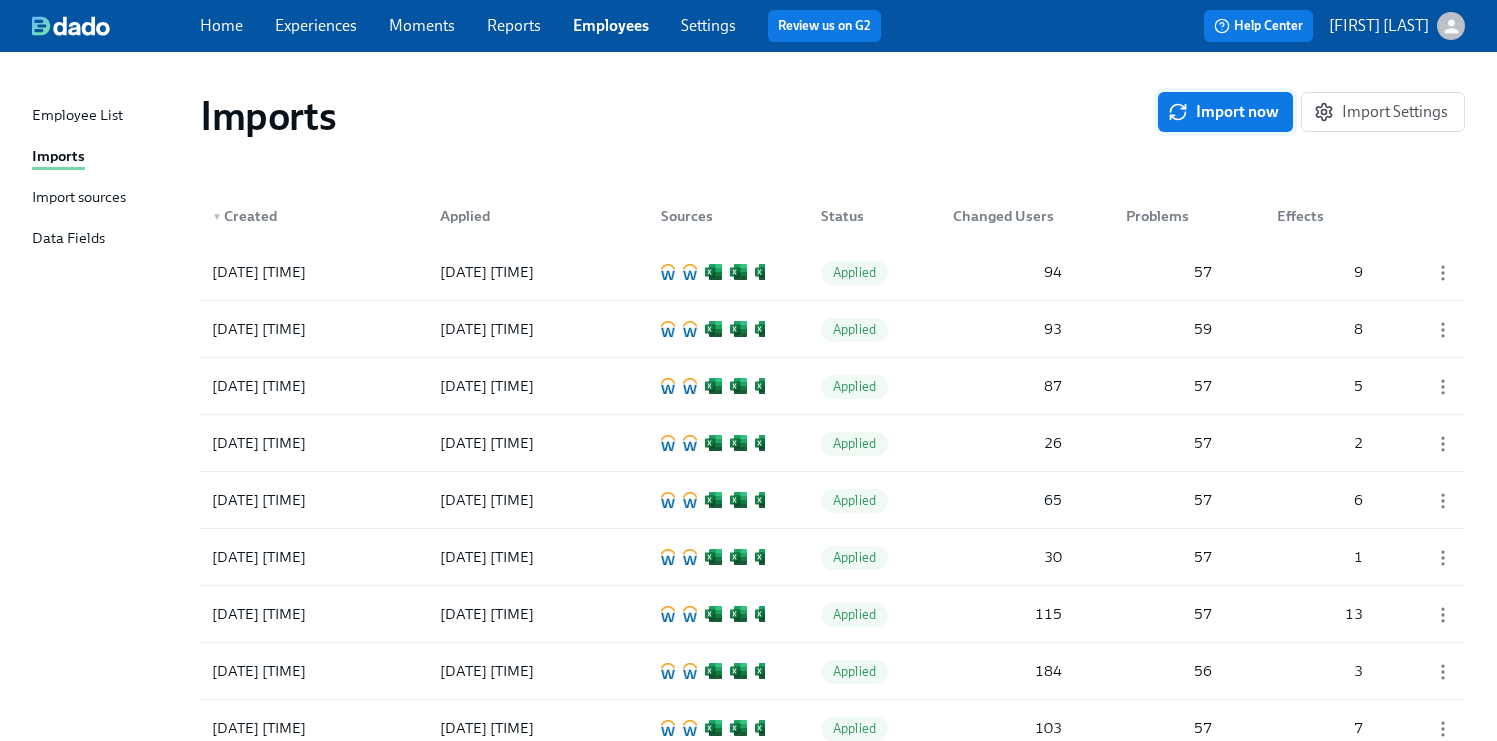 click on "Import now" at bounding box center [1225, 112] 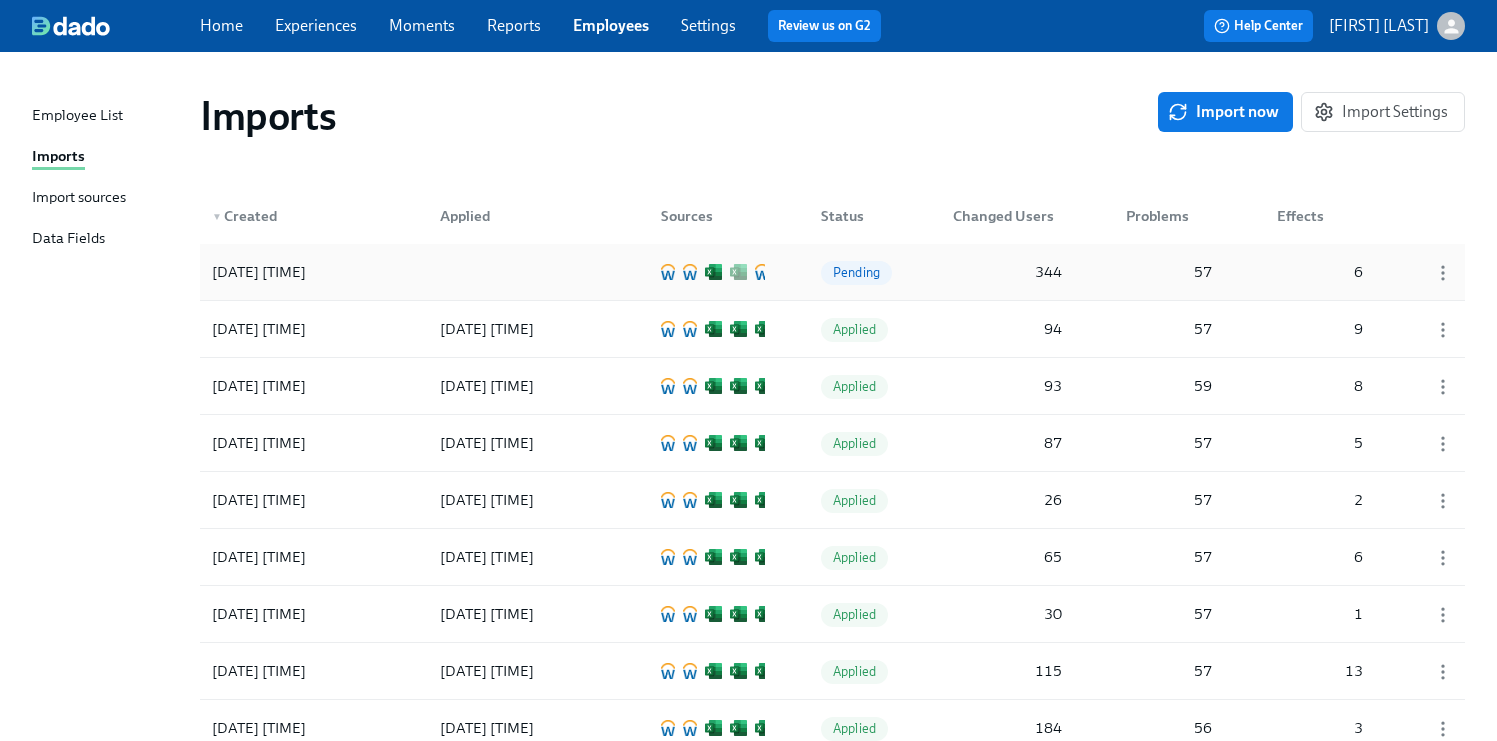 click on "[DATE] [TIME]" at bounding box center (259, 272) 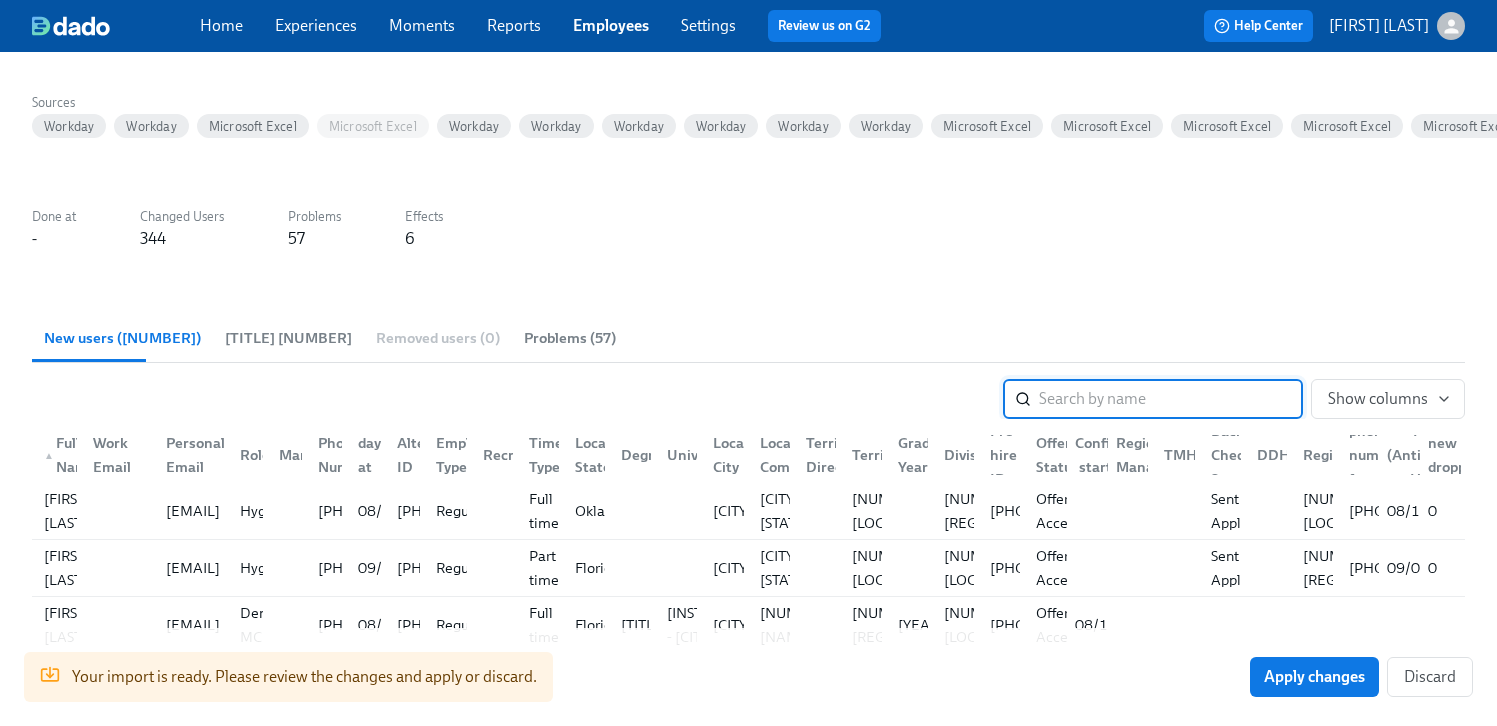 scroll, scrollTop: 255, scrollLeft: 0, axis: vertical 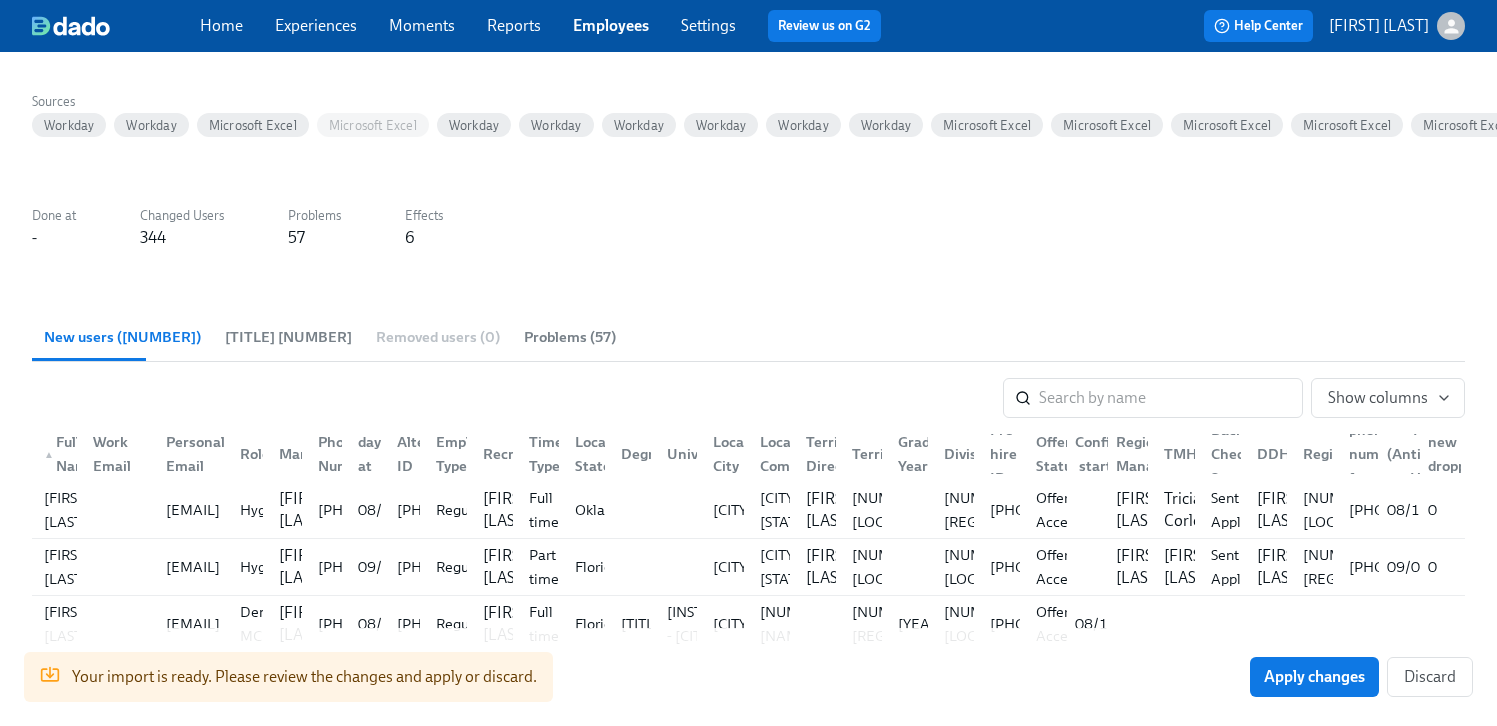 click on "[TITLE] [NUMBER]" at bounding box center (288, 337) 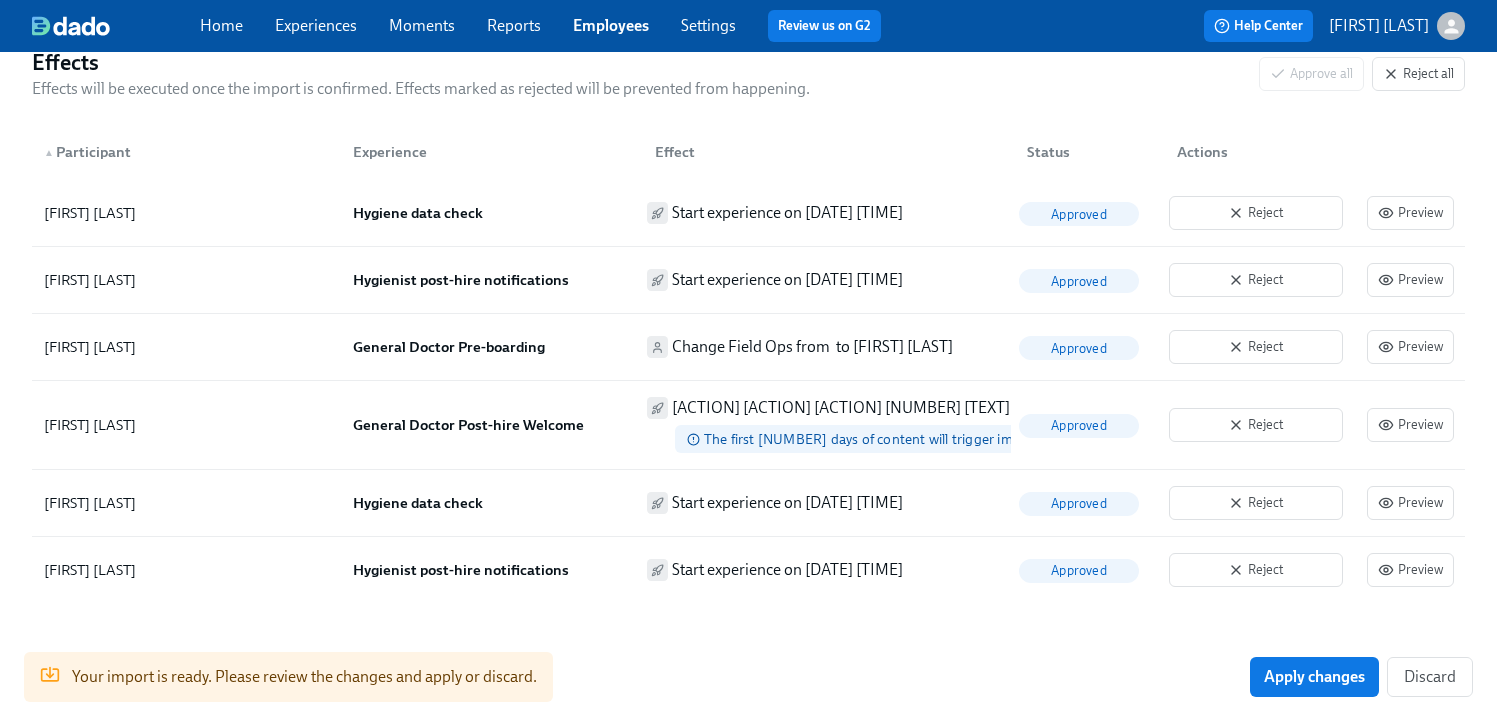 scroll, scrollTop: 1429, scrollLeft: 0, axis: vertical 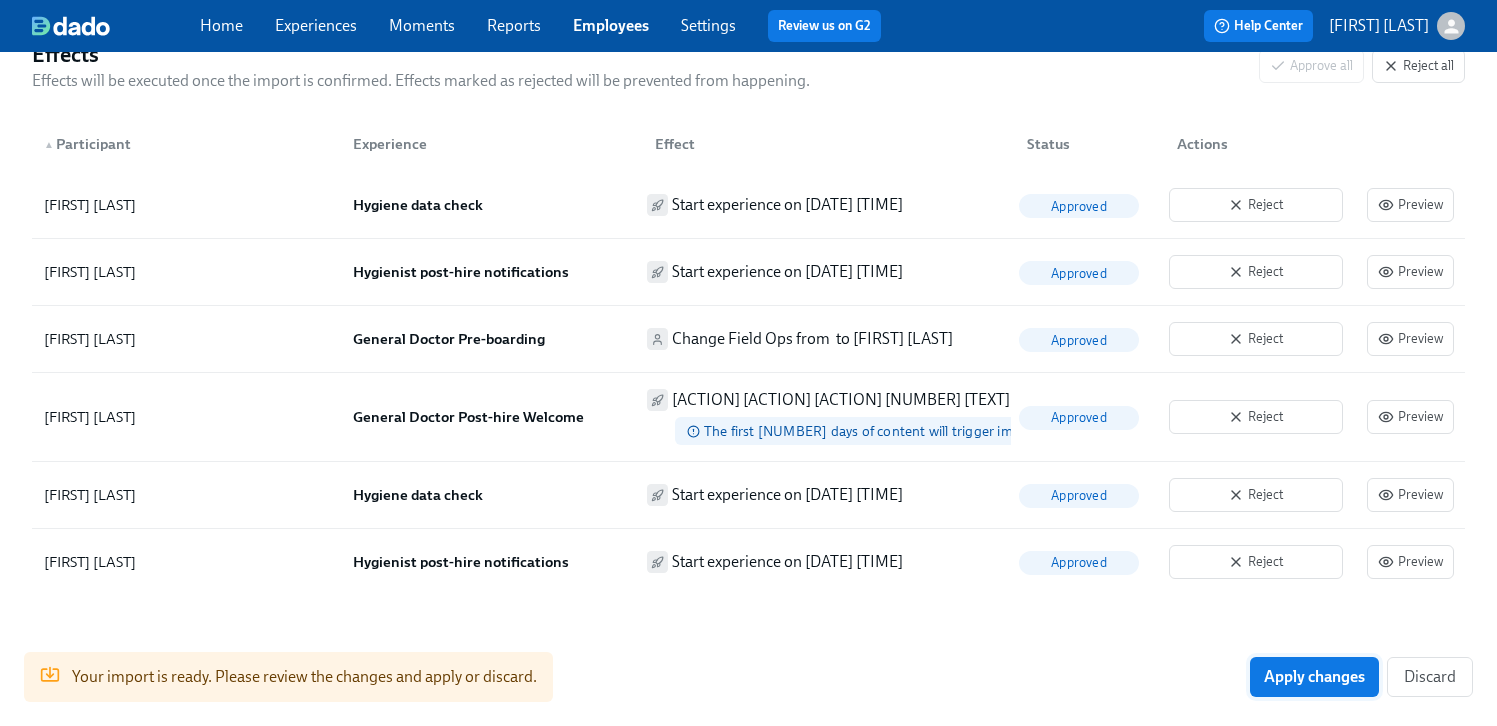 click on "Apply changes" at bounding box center (1314, 677) 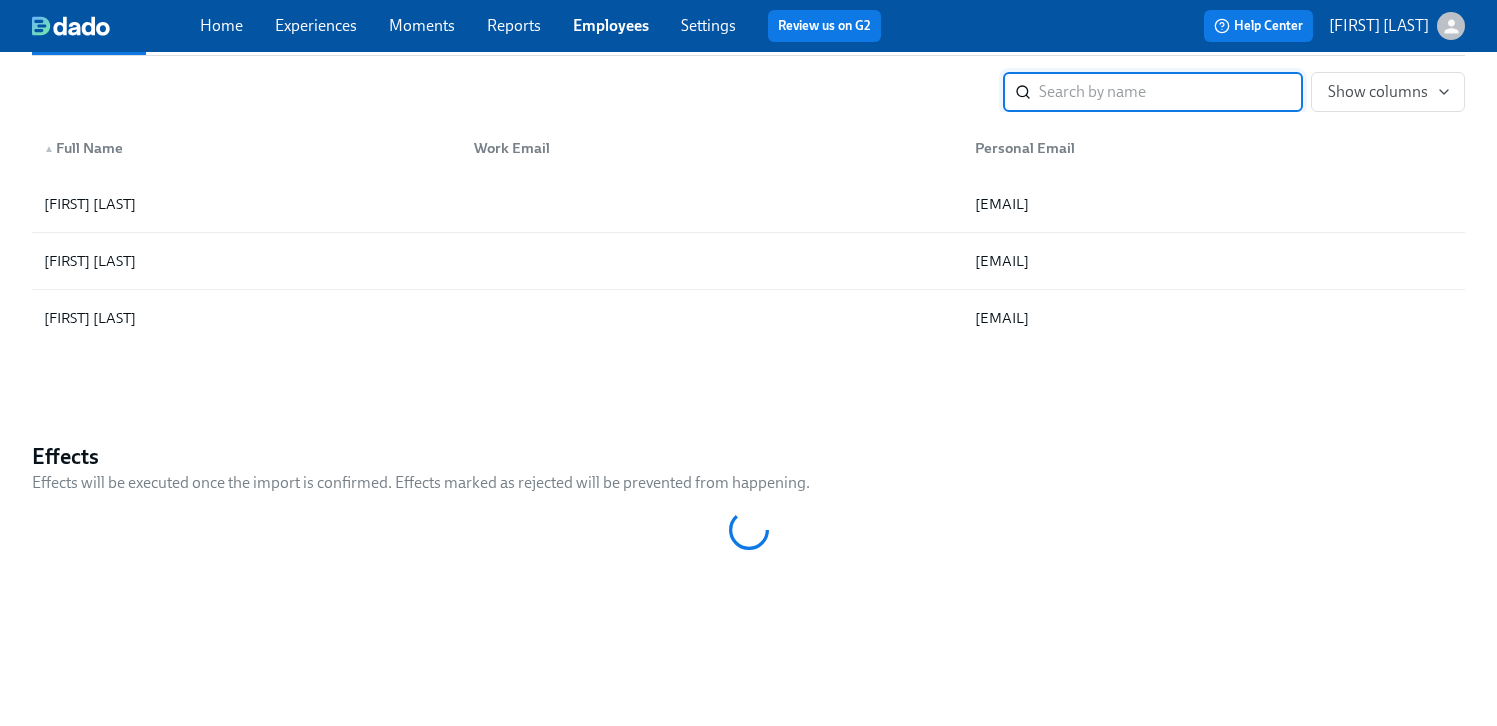 scroll, scrollTop: 632, scrollLeft: 0, axis: vertical 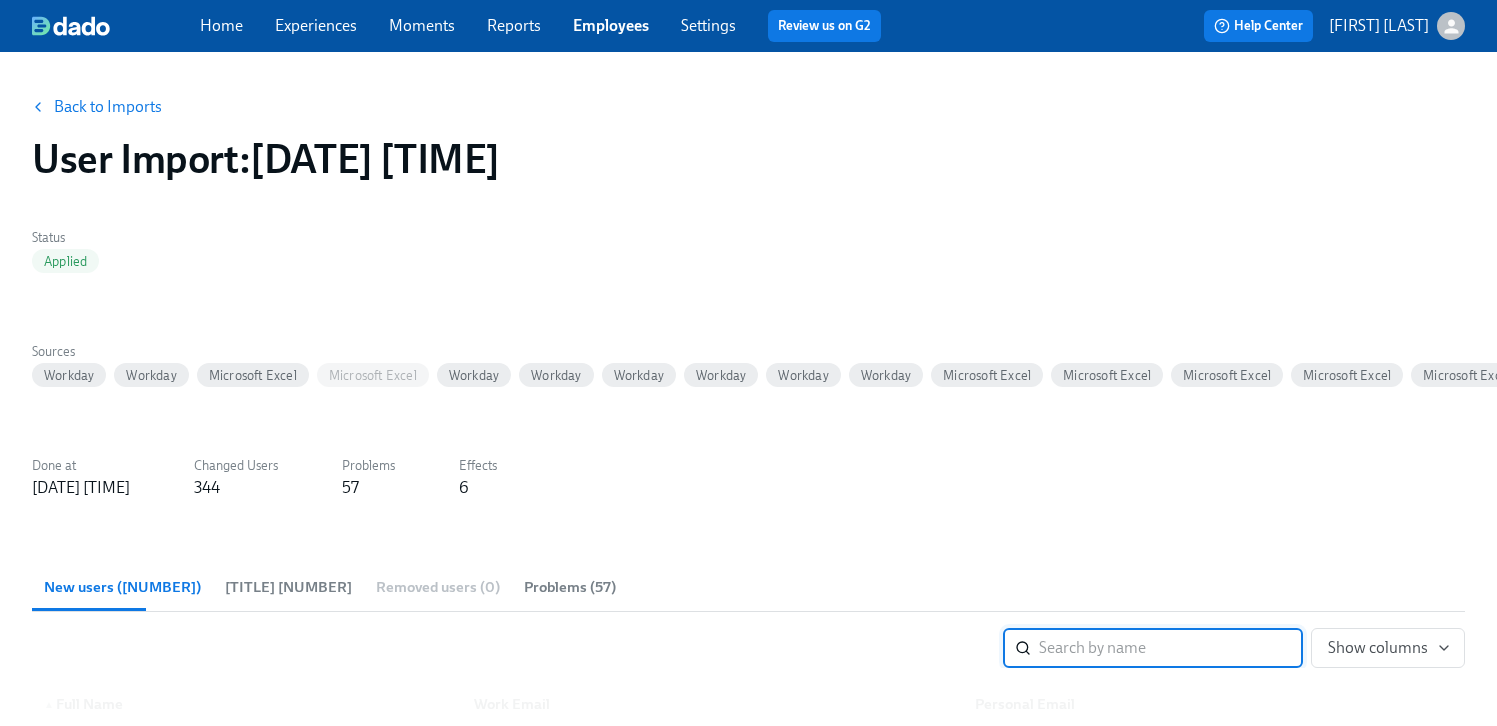 click on "Home" at bounding box center (221, 25) 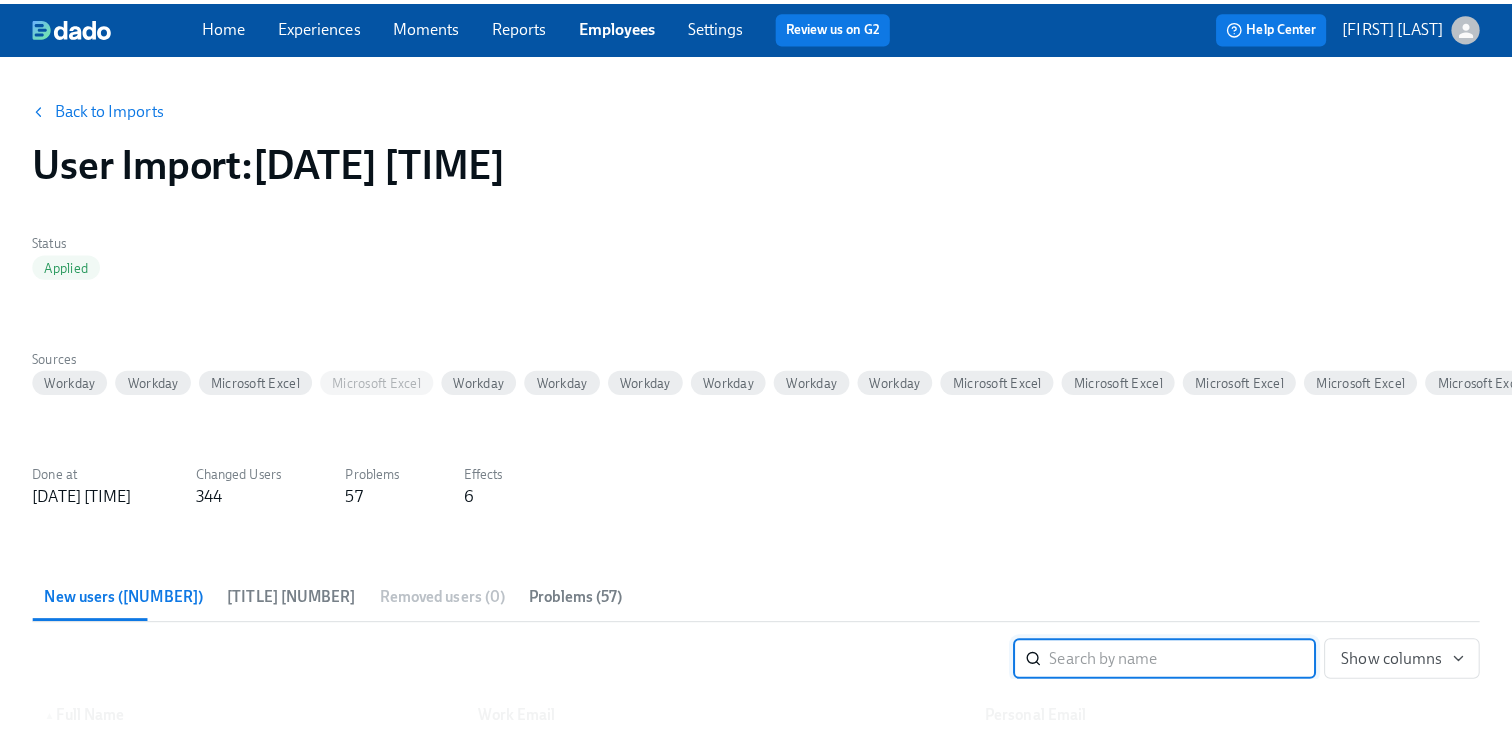 scroll, scrollTop: 0, scrollLeft: 0, axis: both 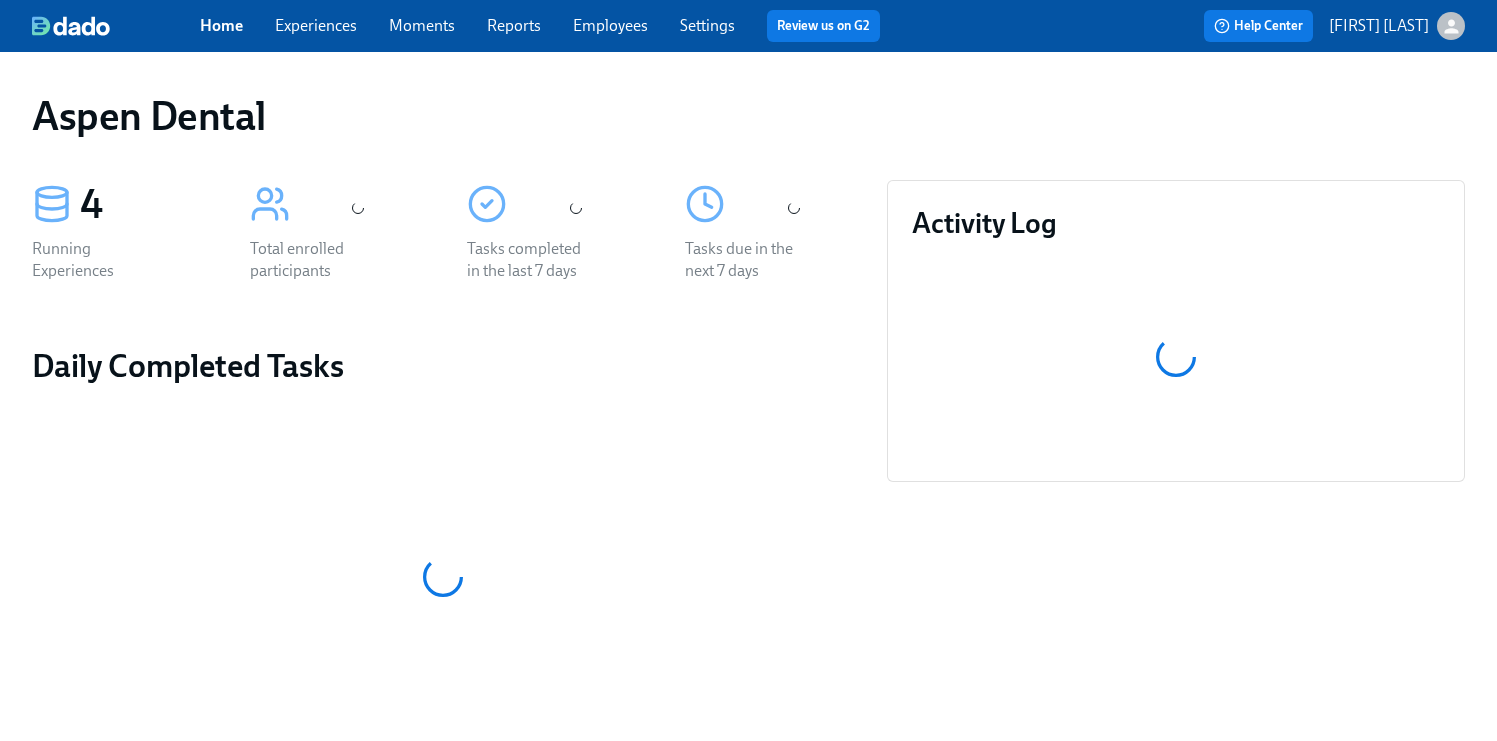 click on "Home" at bounding box center [221, 25] 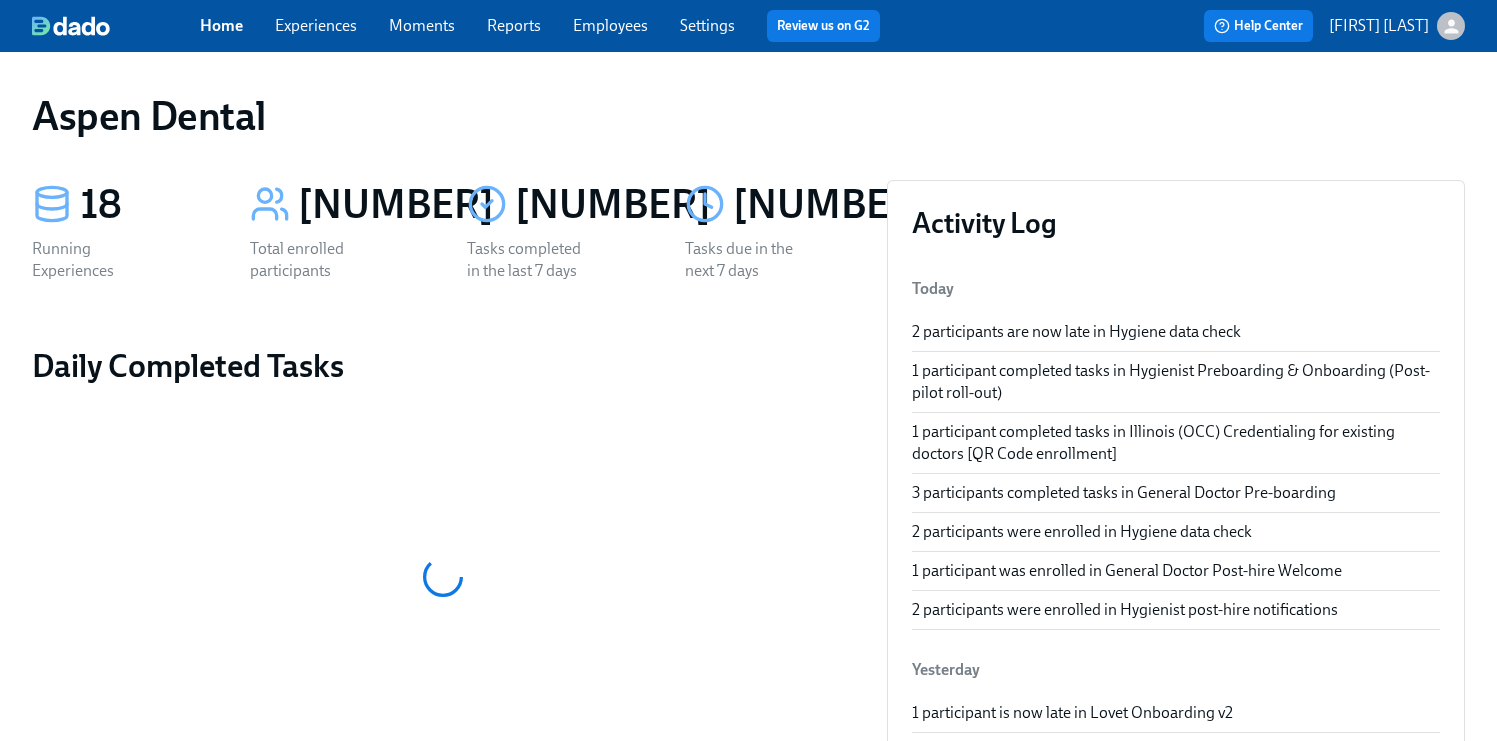 click on "Employees" at bounding box center [610, 25] 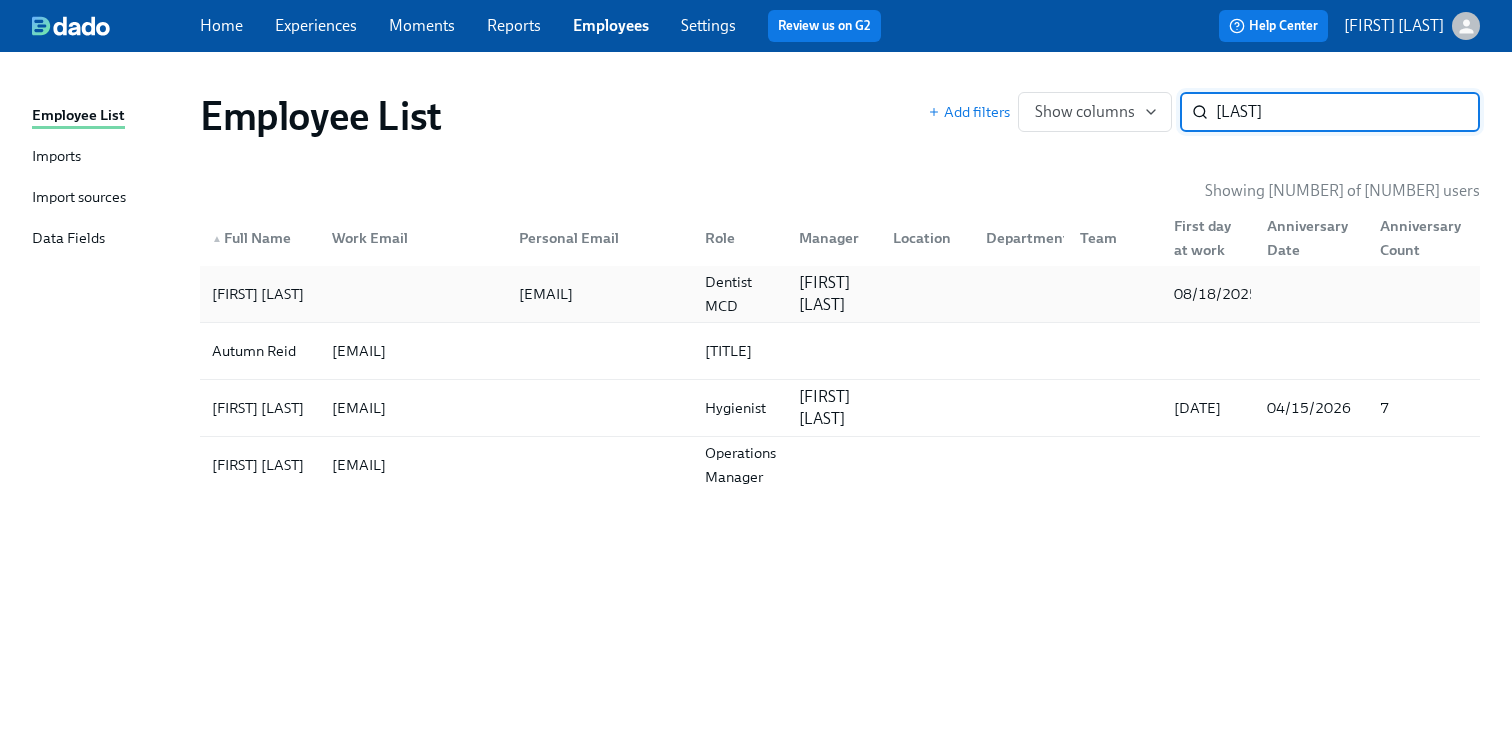 type on "[LAST]" 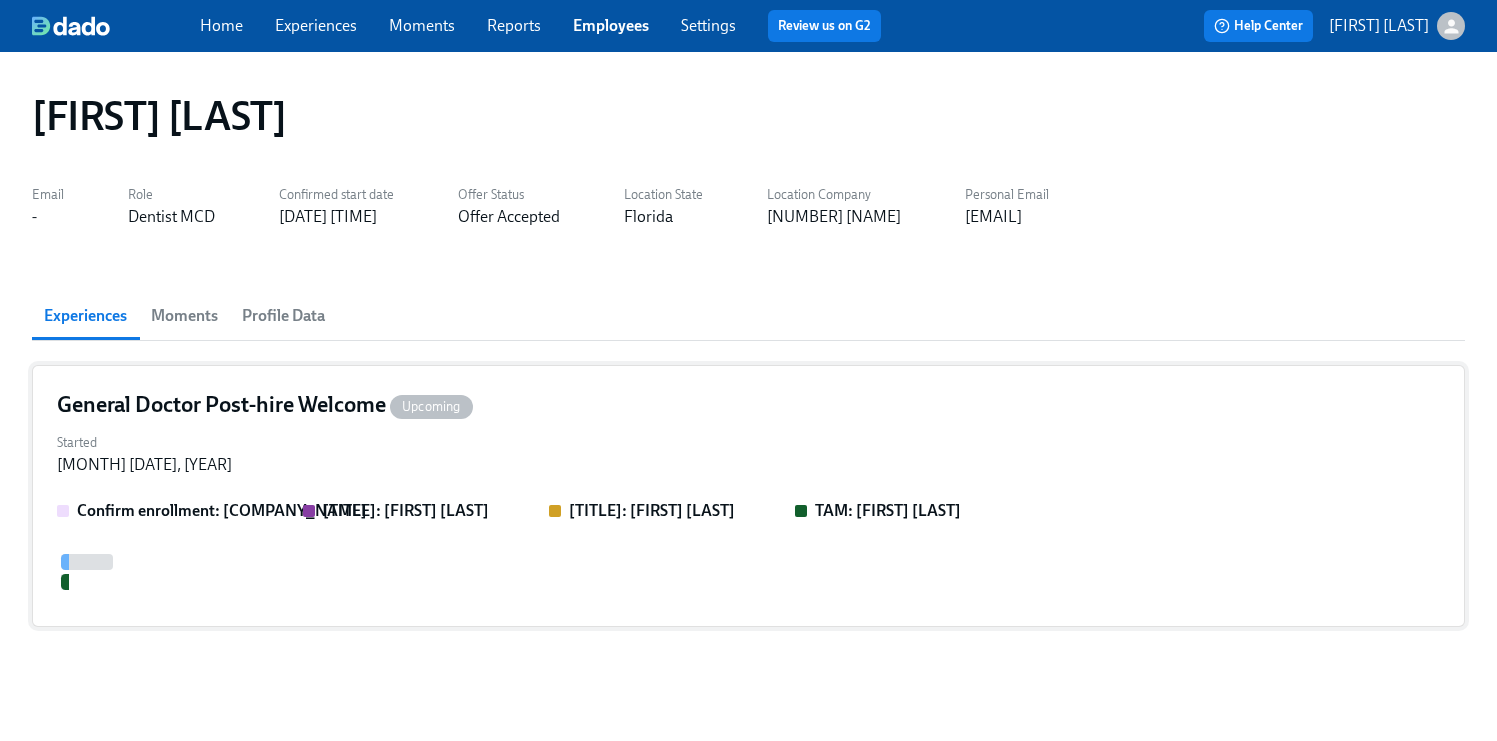 click on "[TITLE] [DATE]" at bounding box center (748, 452) 